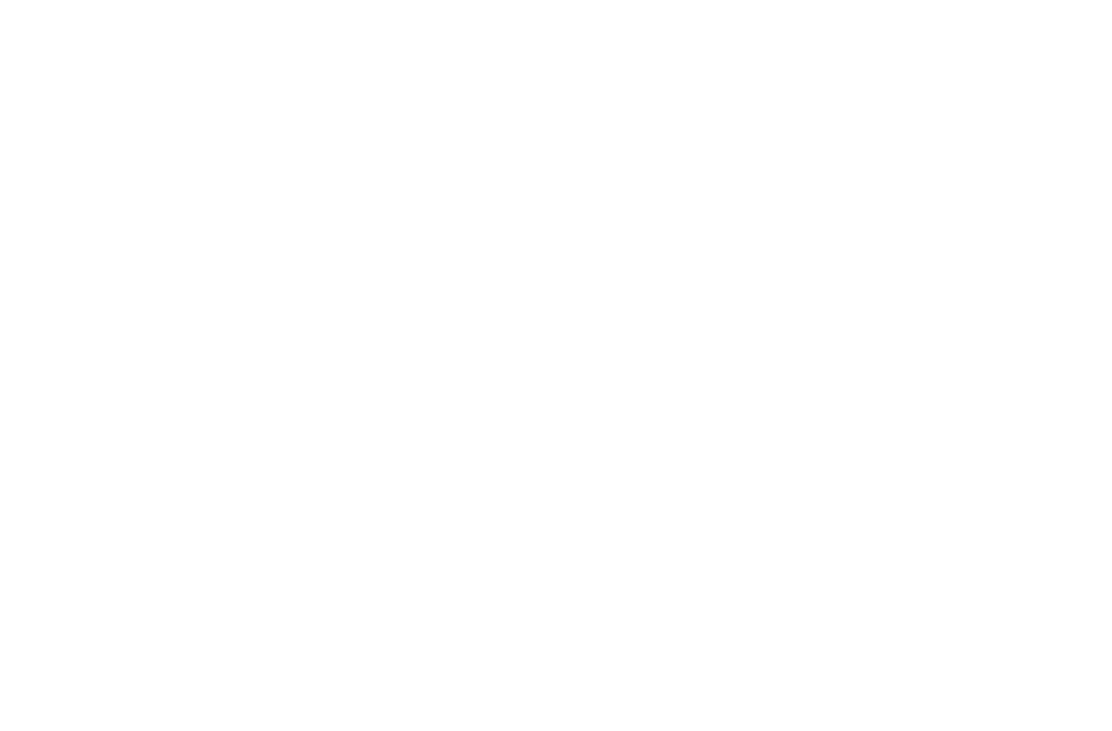 scroll, scrollTop: 0, scrollLeft: 0, axis: both 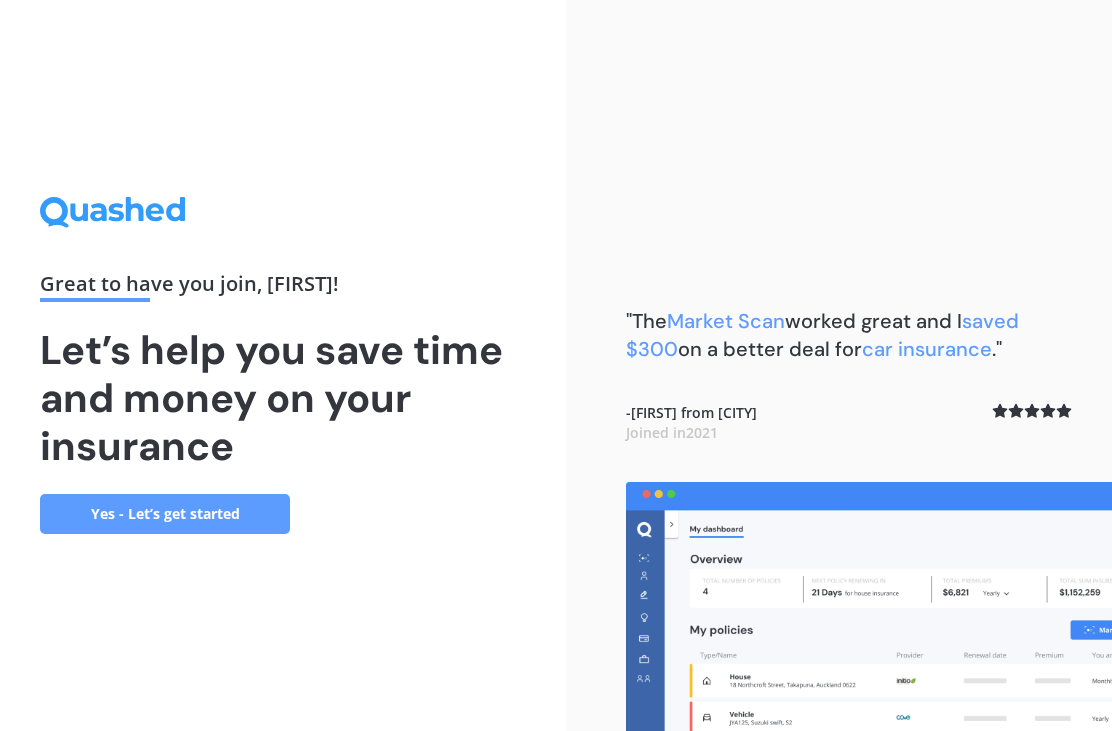 click on "Yes - Let’s get started" at bounding box center [165, 514] 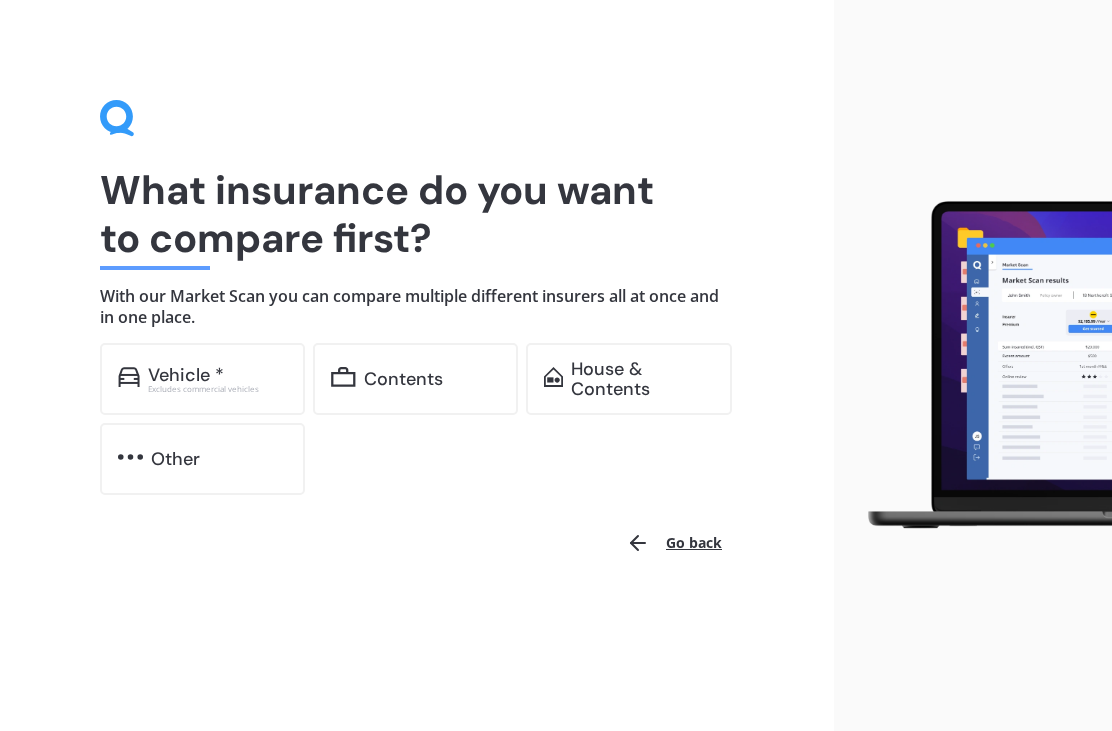 scroll, scrollTop: 0, scrollLeft: 0, axis: both 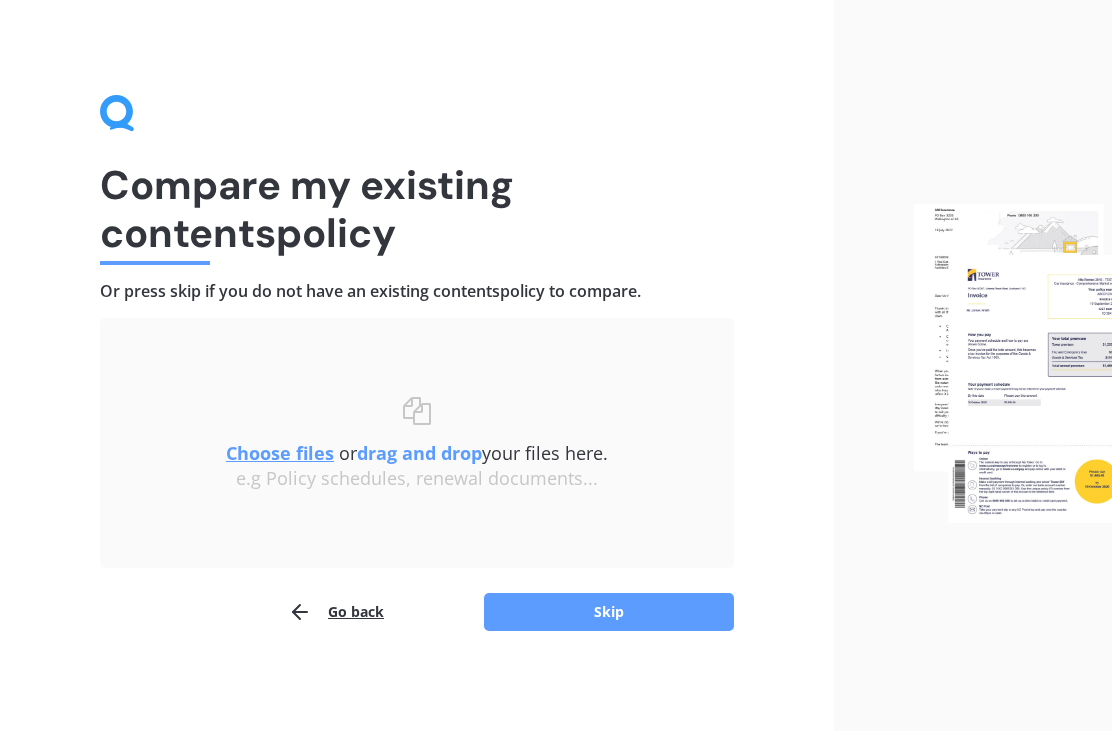 click on "Choose files" at bounding box center [280, 453] 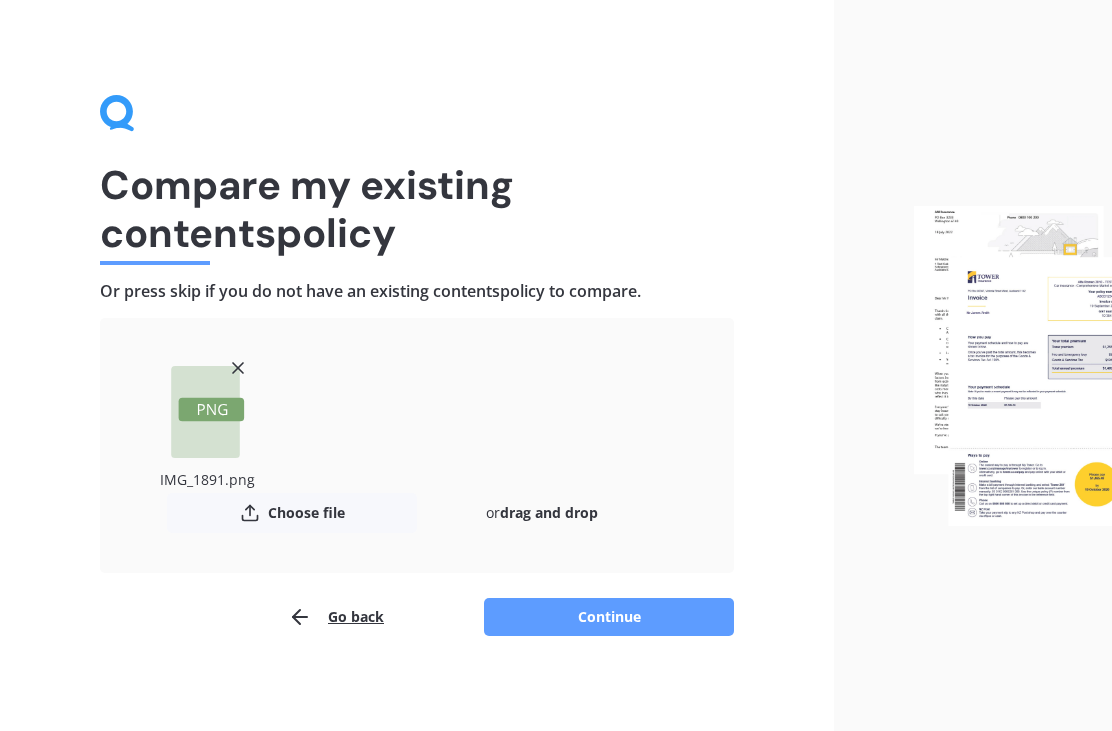 click on "Continue" at bounding box center [609, 617] 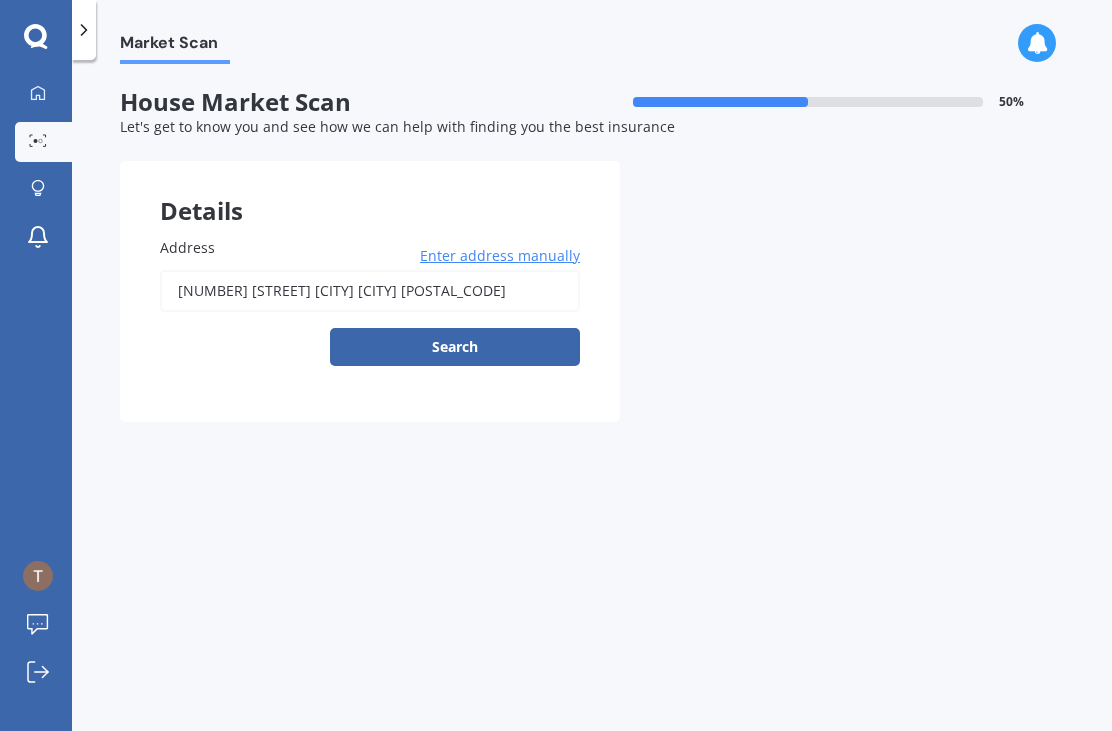 click on "Search" at bounding box center (455, 347) 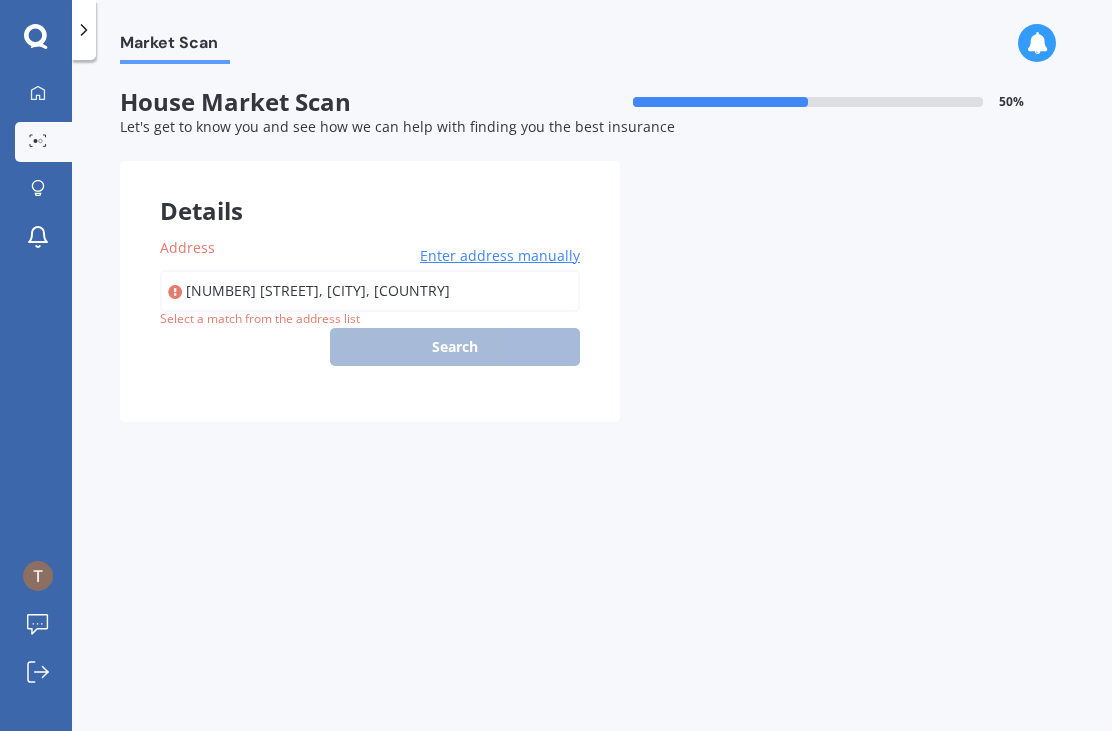 type on "1 McCarthy Crescent, Motueka 7120" 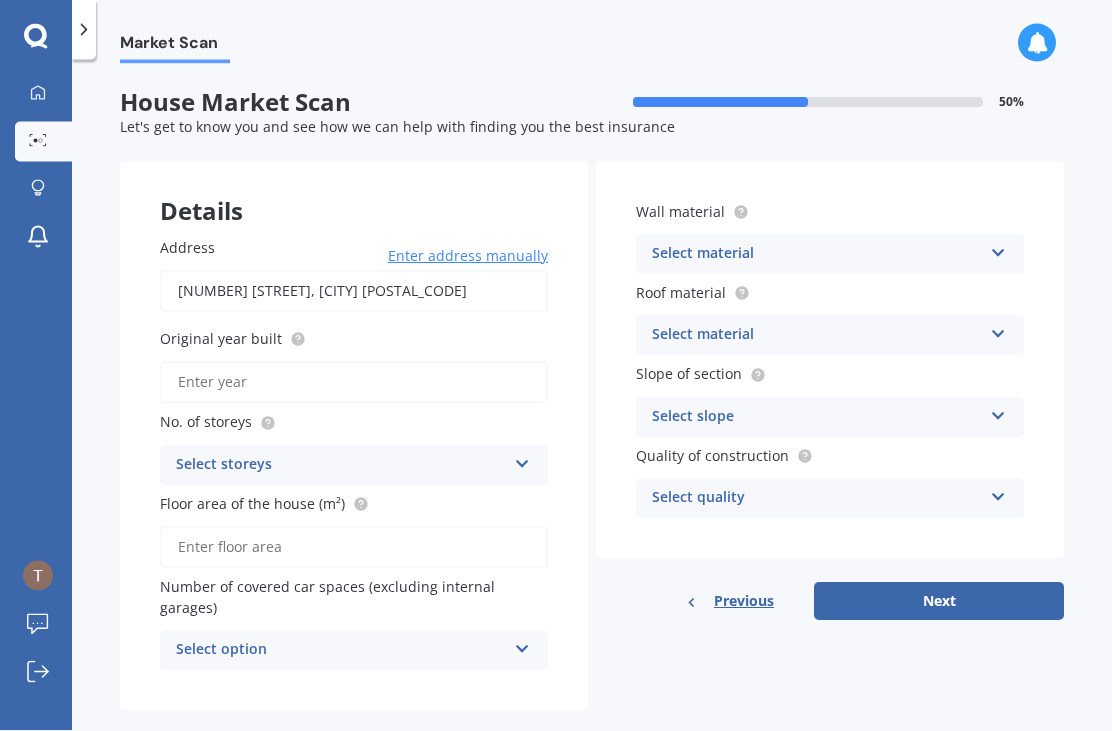 scroll, scrollTop: 0, scrollLeft: 0, axis: both 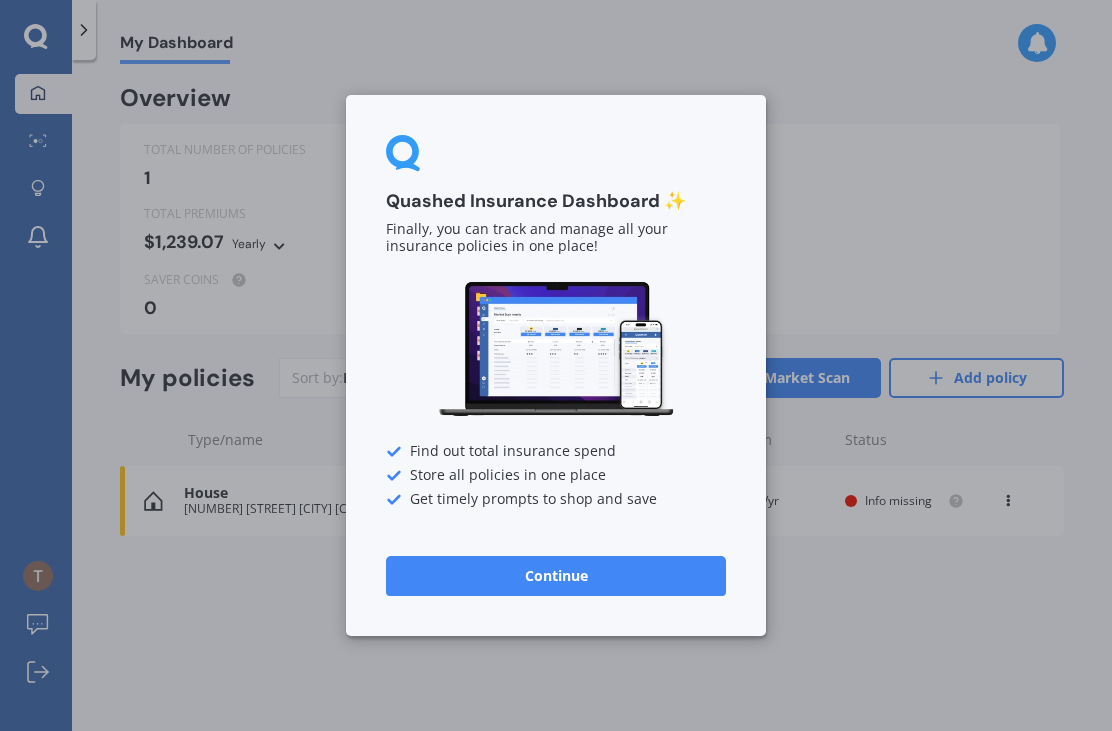 click on "Quashed Insurance Dashboard ✨ Finally, you can track and manage all your insurance policies in one place!  Find out total insurance spend  Store all policies in one place  Get timely prompts to shop and save Continue" at bounding box center (556, 365) 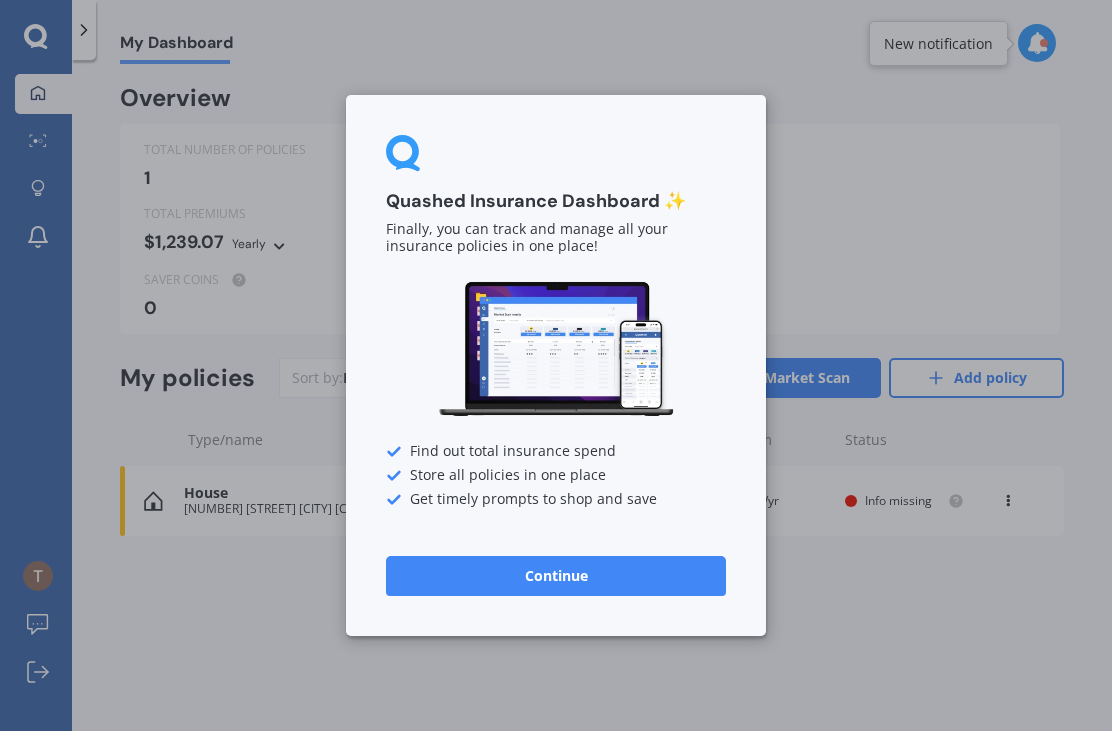 scroll, scrollTop: 0, scrollLeft: 0, axis: both 